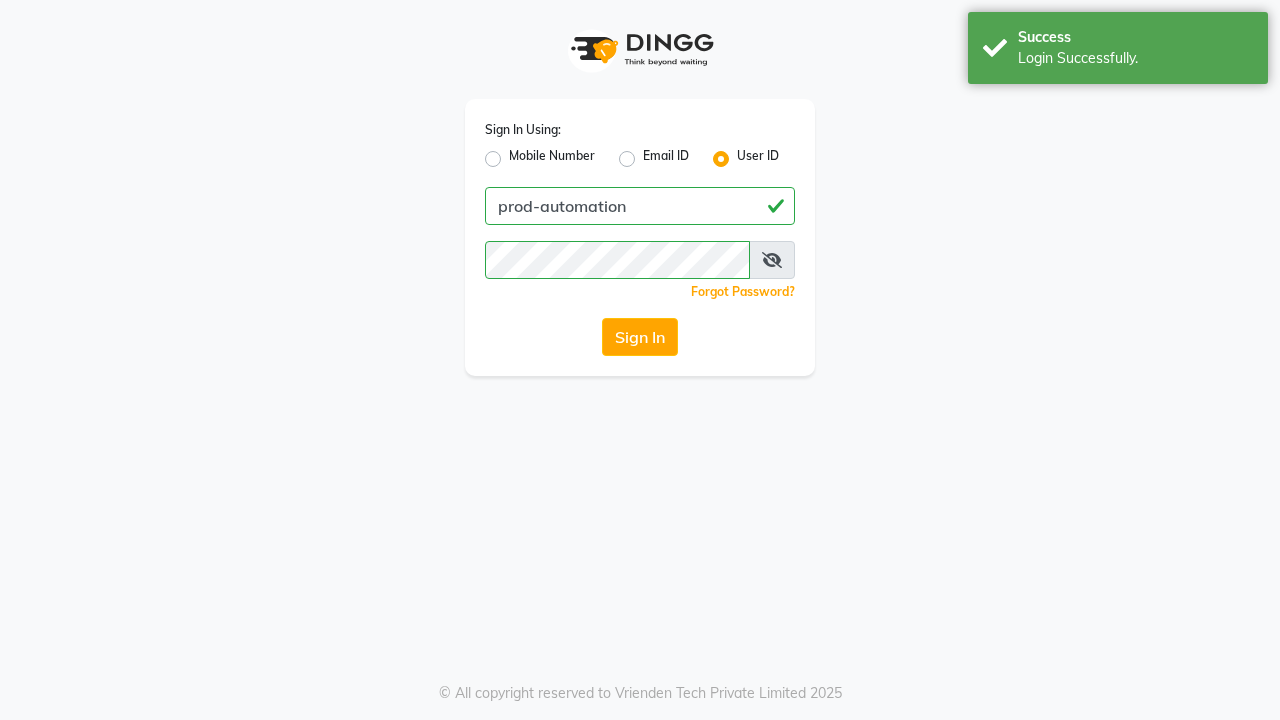 scroll, scrollTop: 0, scrollLeft: 0, axis: both 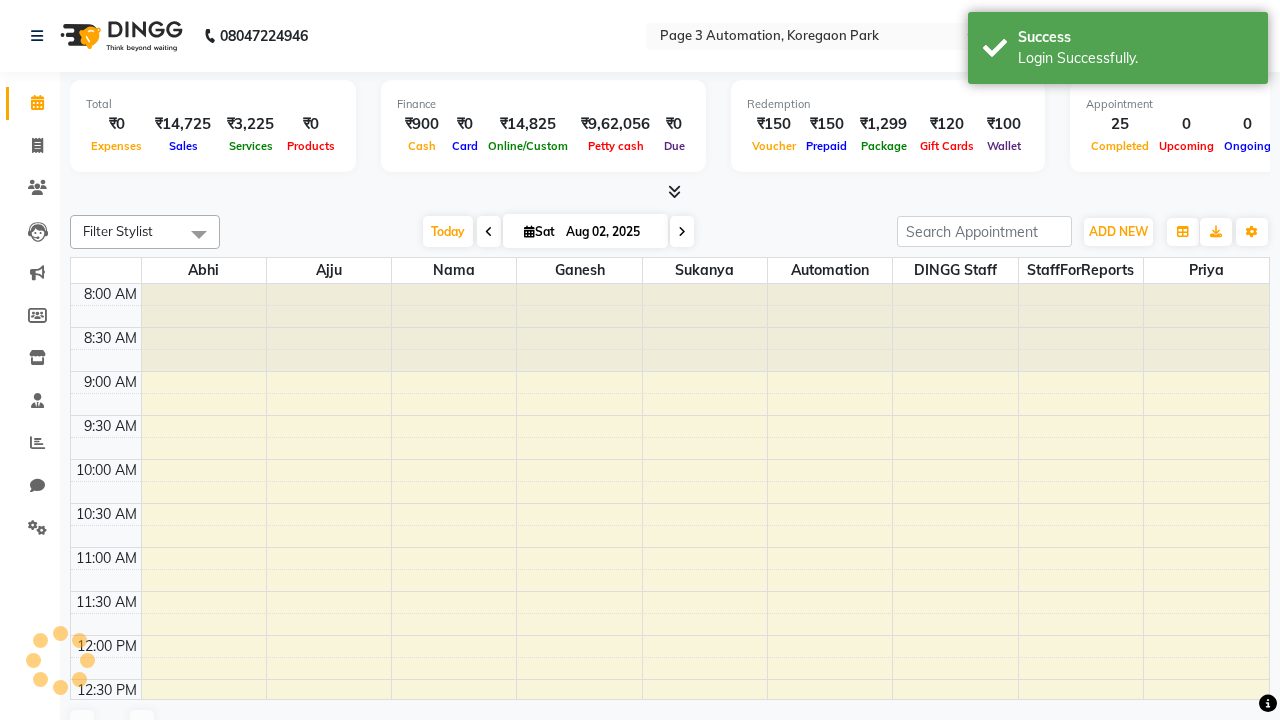 select on "en" 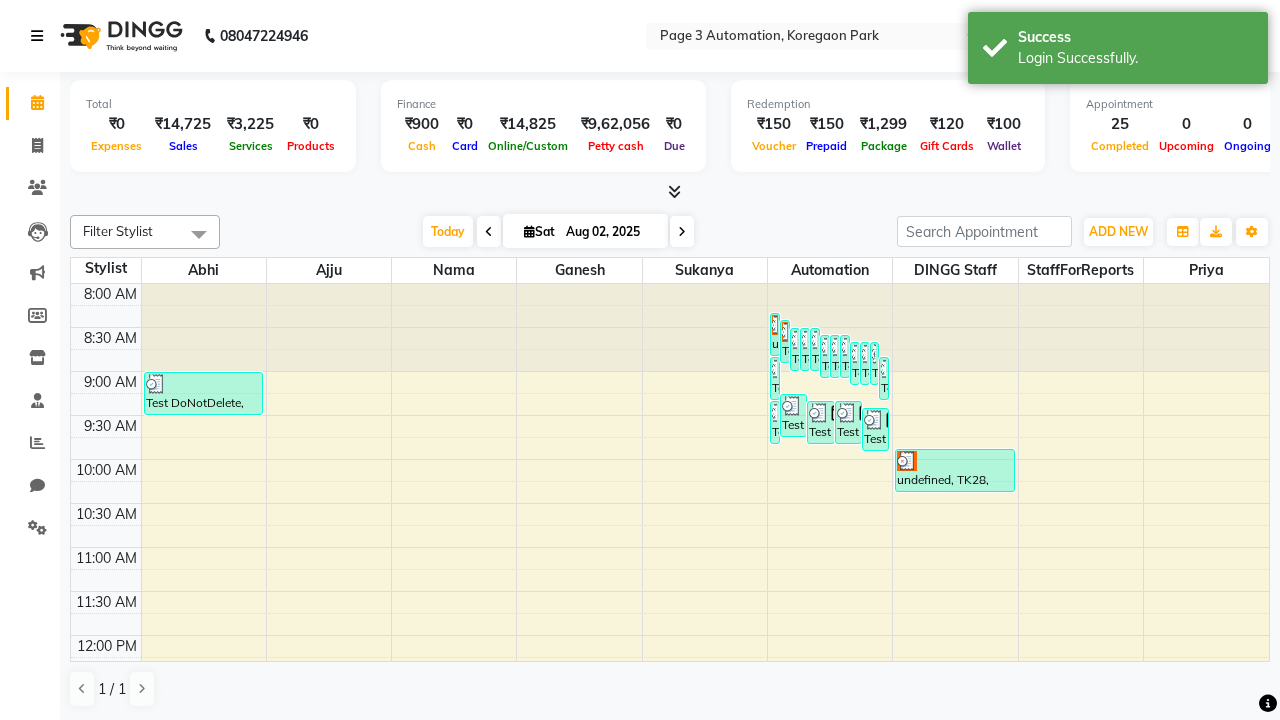 click at bounding box center [37, 36] 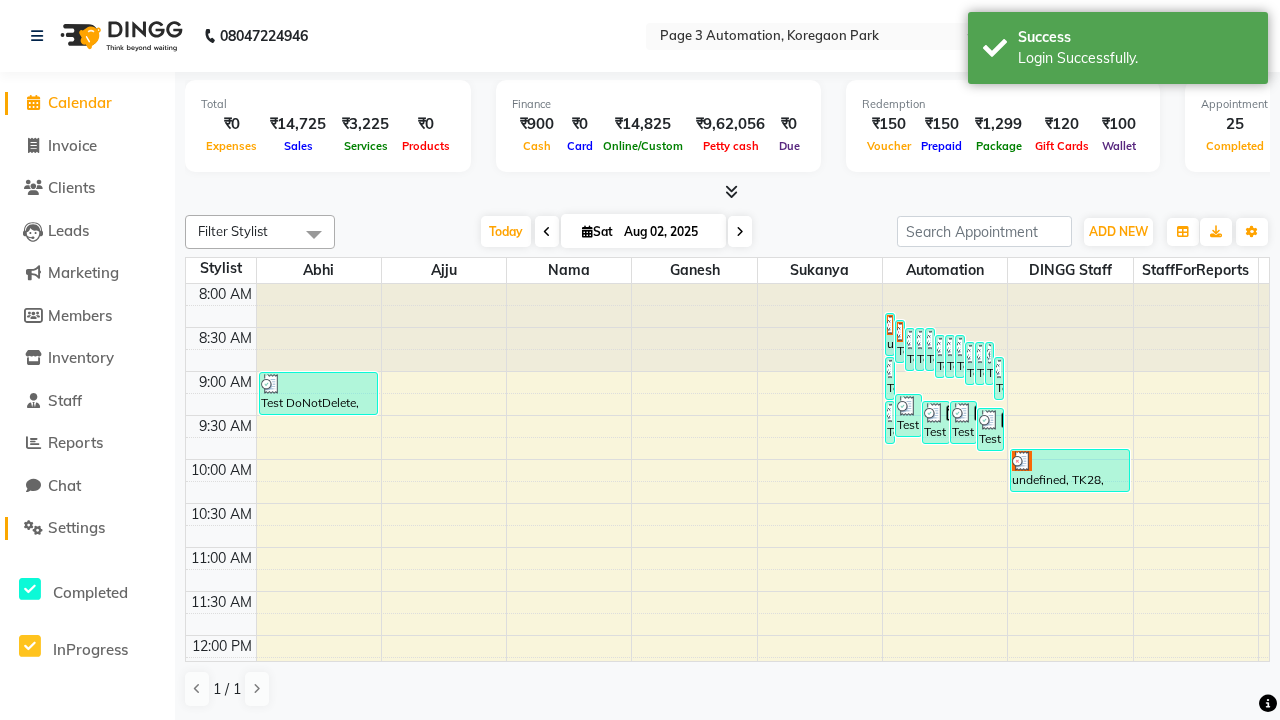 click on "Settings" 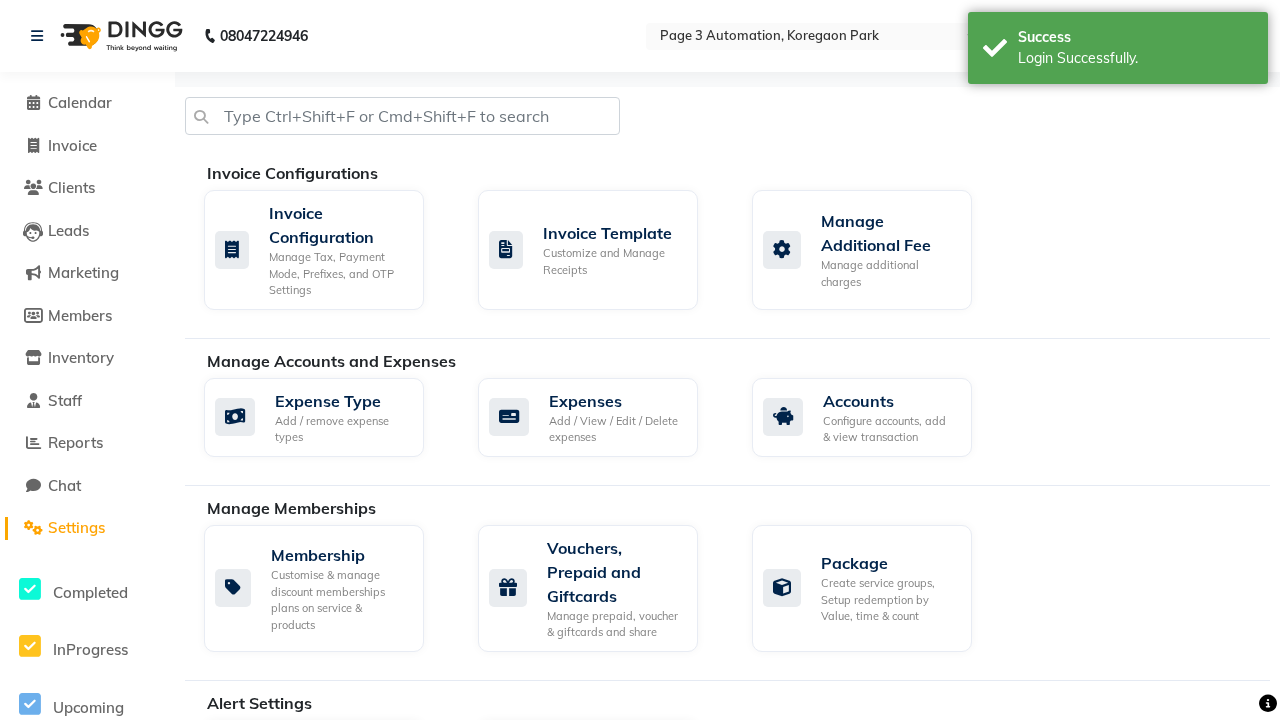scroll, scrollTop: 1184, scrollLeft: 0, axis: vertical 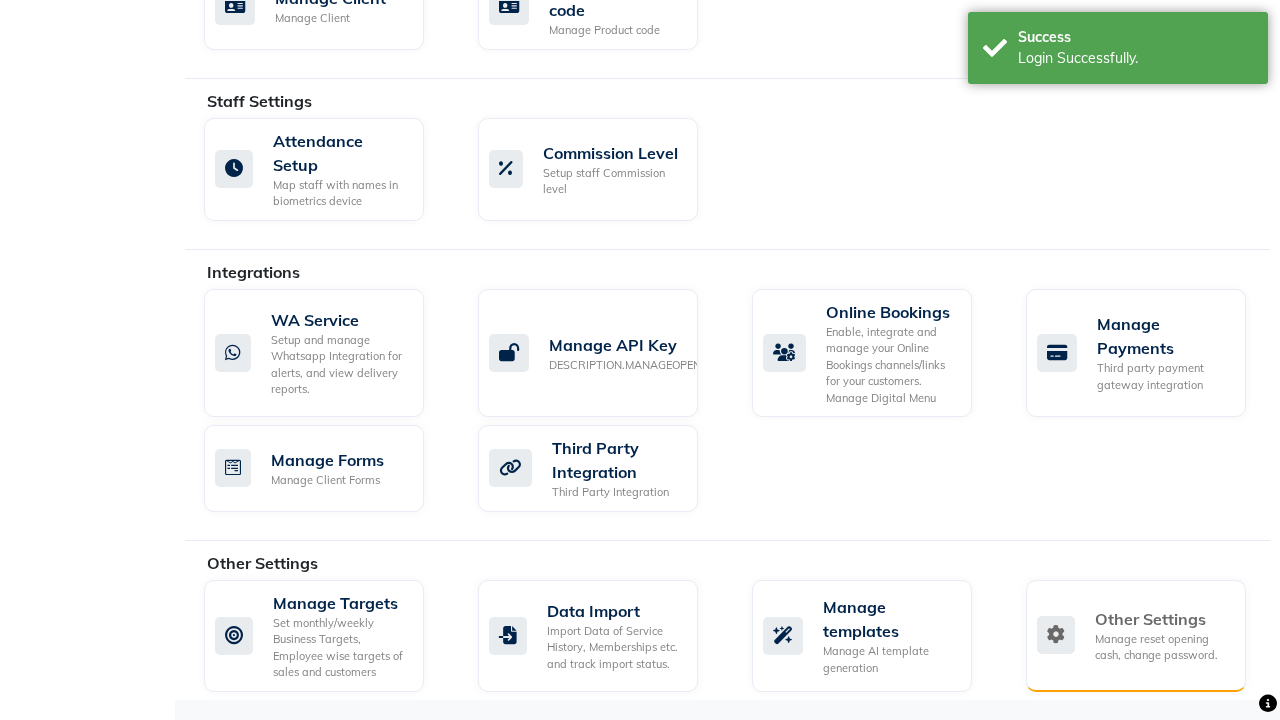 click on "Manage reset opening cash, change password." 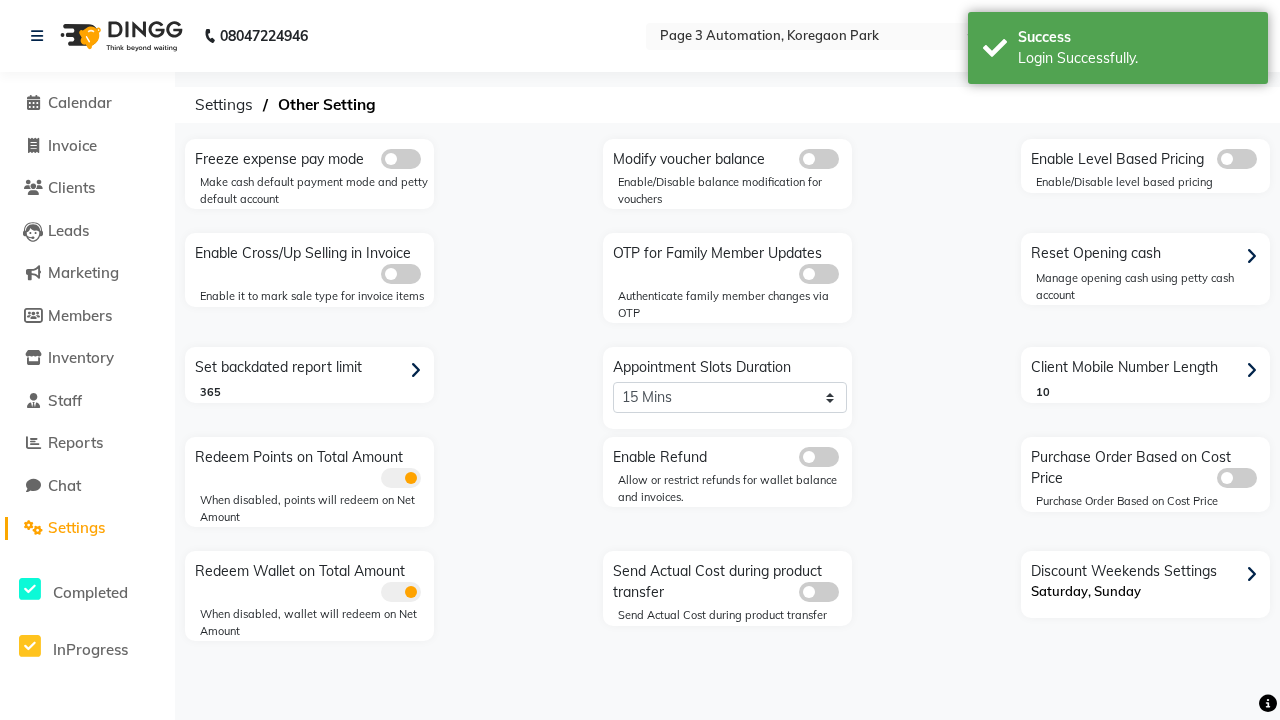 scroll, scrollTop: 0, scrollLeft: 0, axis: both 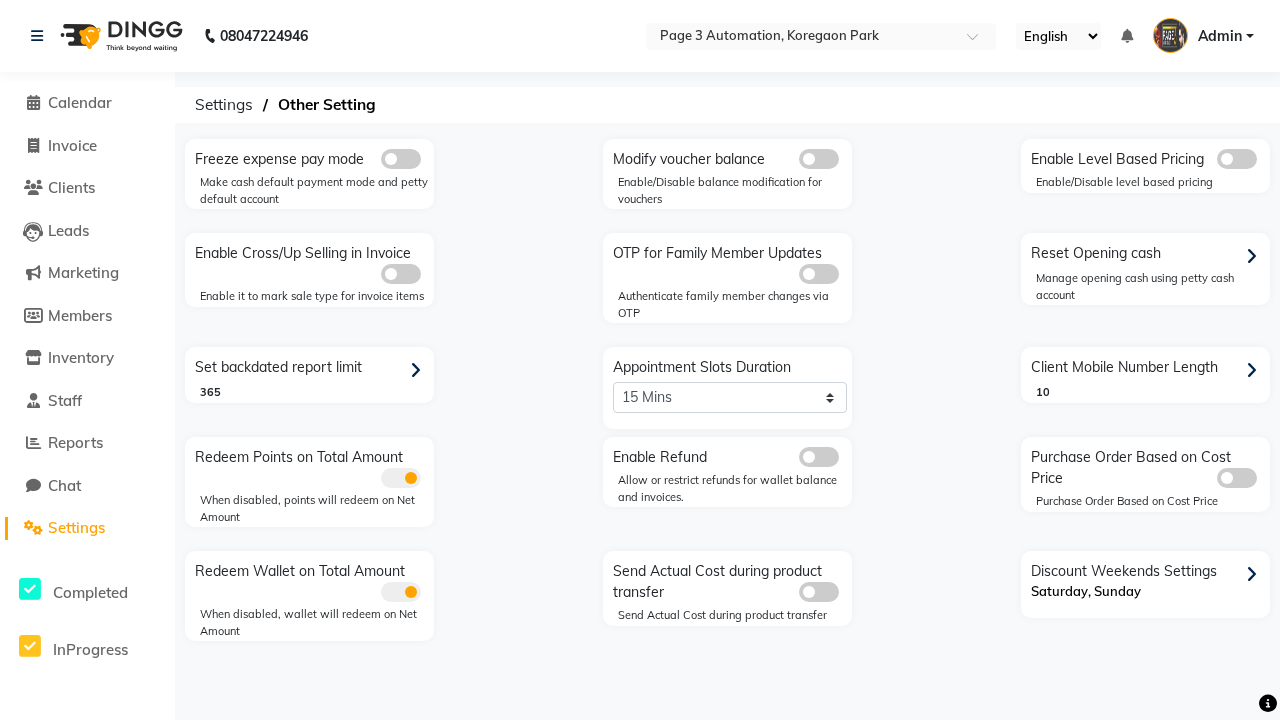 click 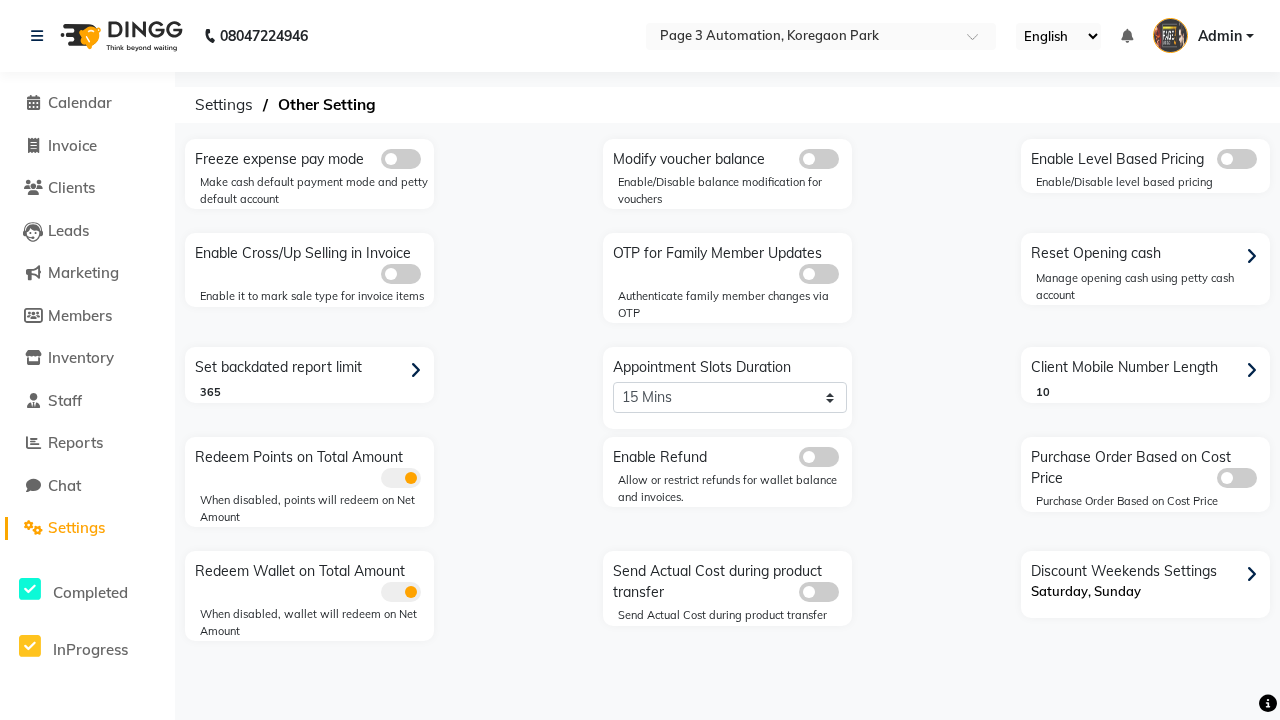 click 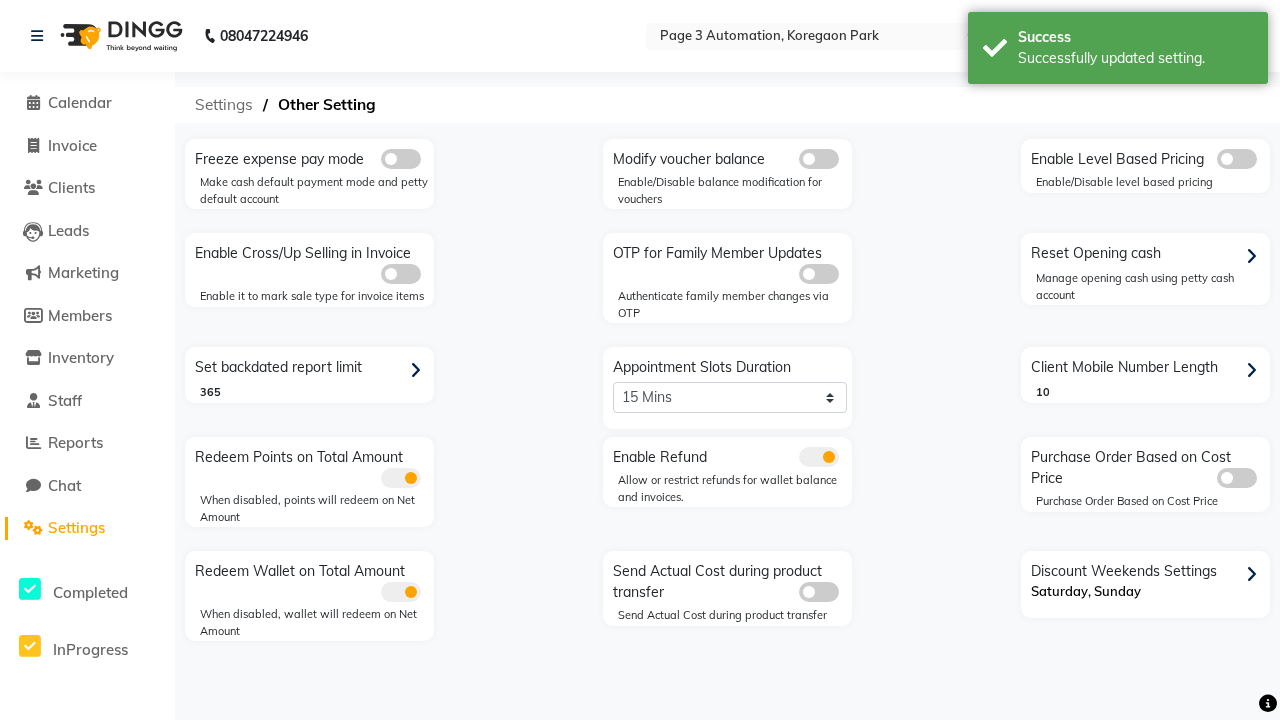 click on "Settings" 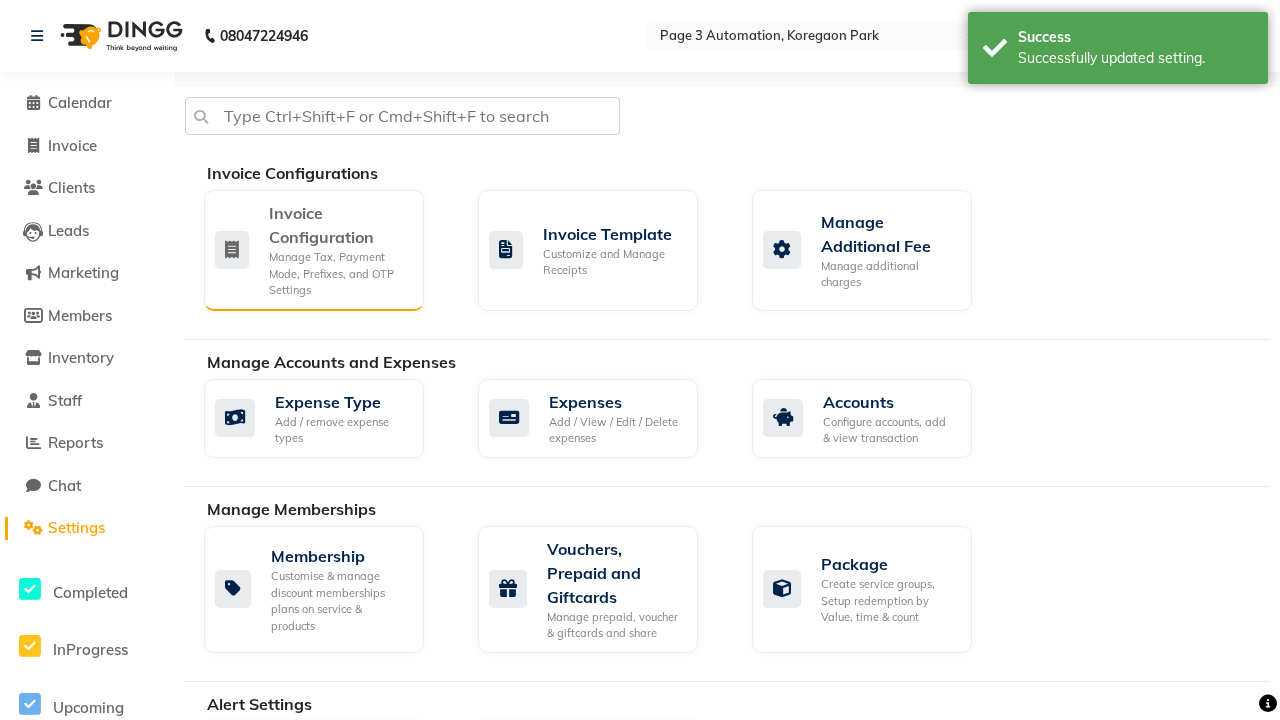 click on "Manage Tax, Payment Mode, Prefixes, and OTP Settings" 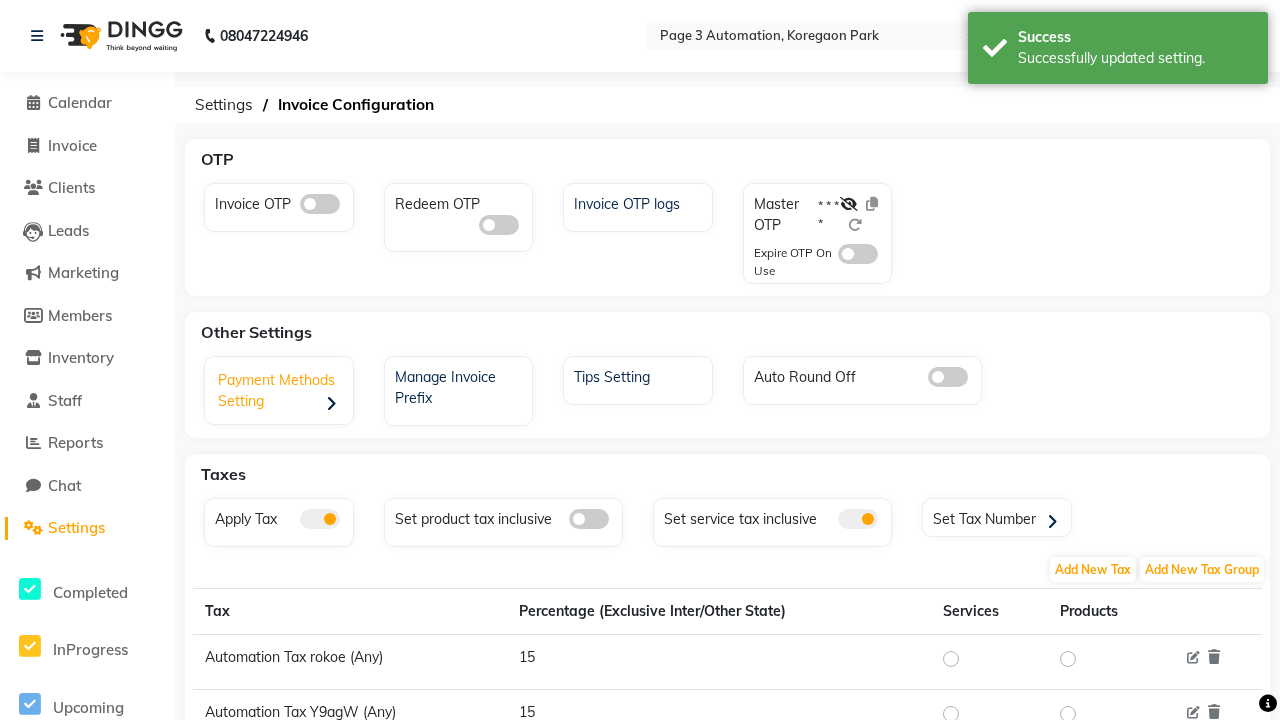 click on "Payment Methods Setting" 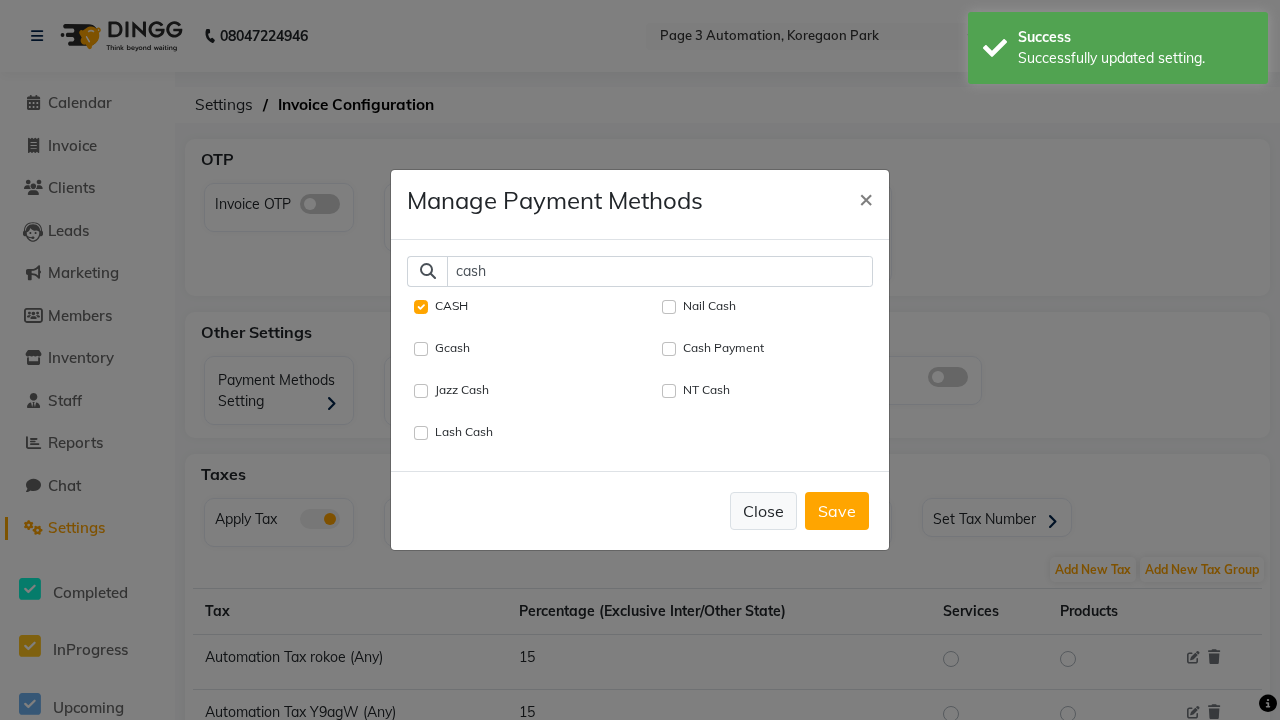 type on "cash" 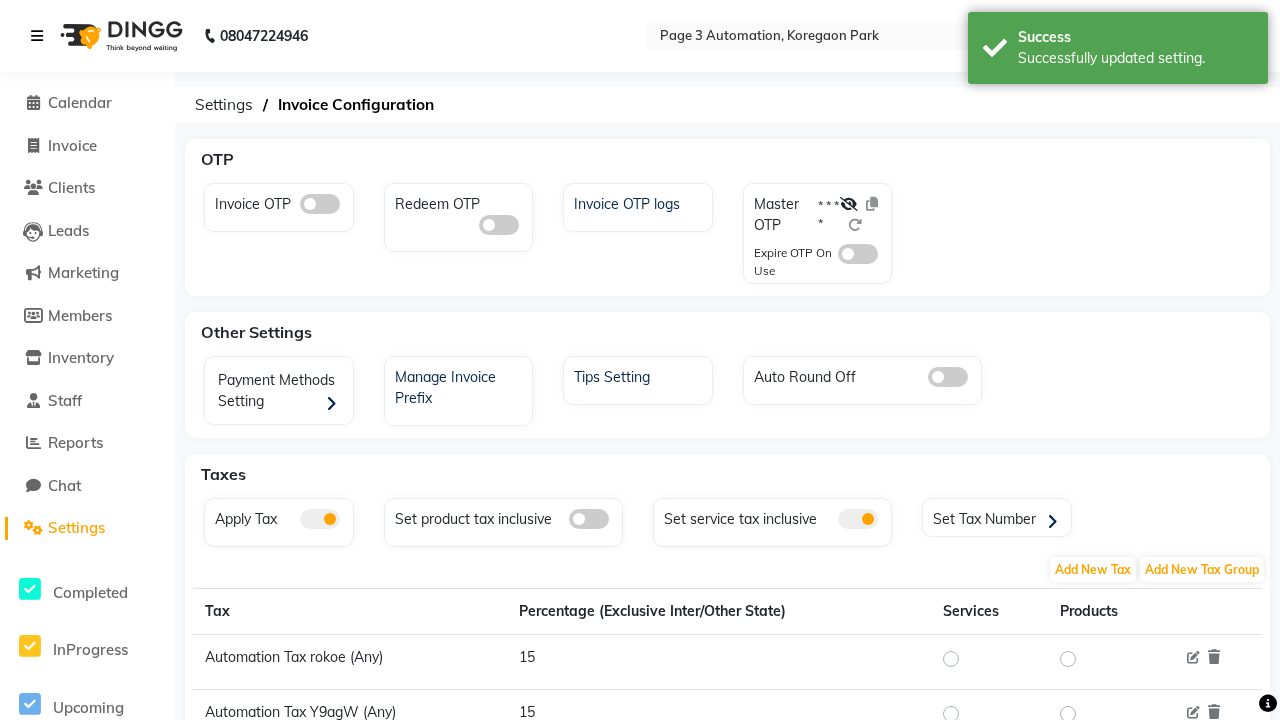 click at bounding box center (37, 36) 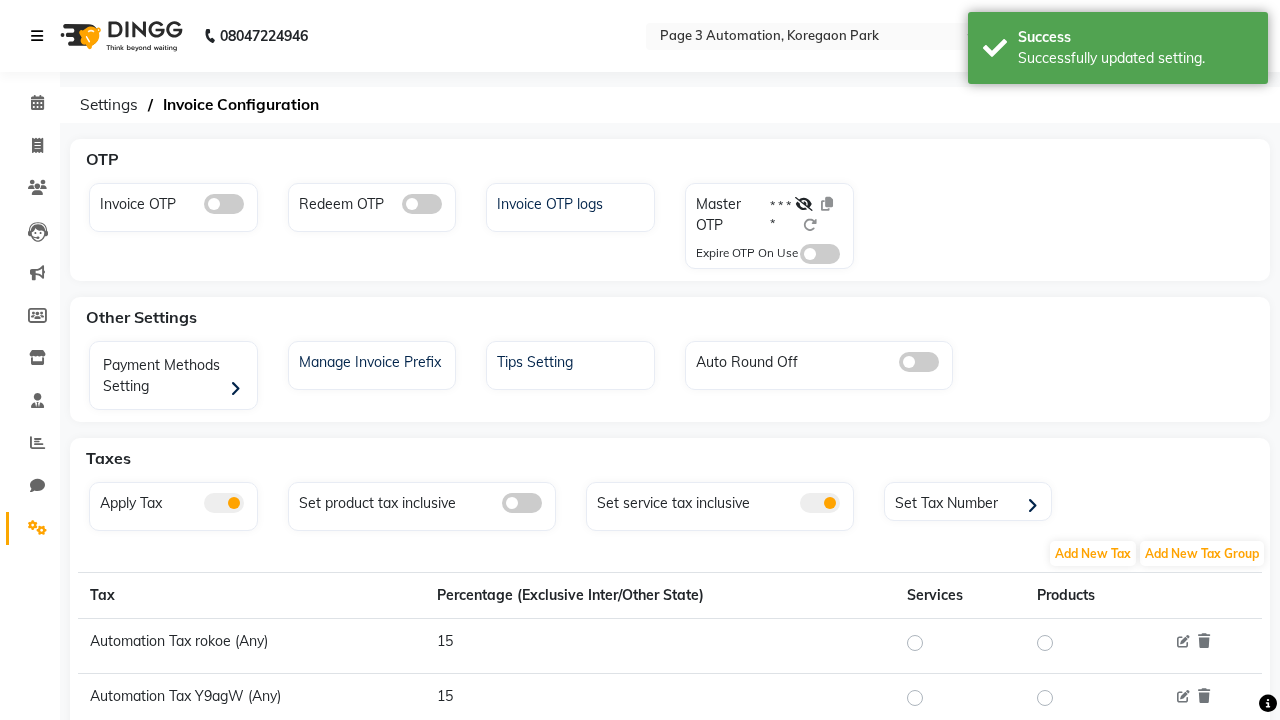scroll, scrollTop: 8, scrollLeft: 0, axis: vertical 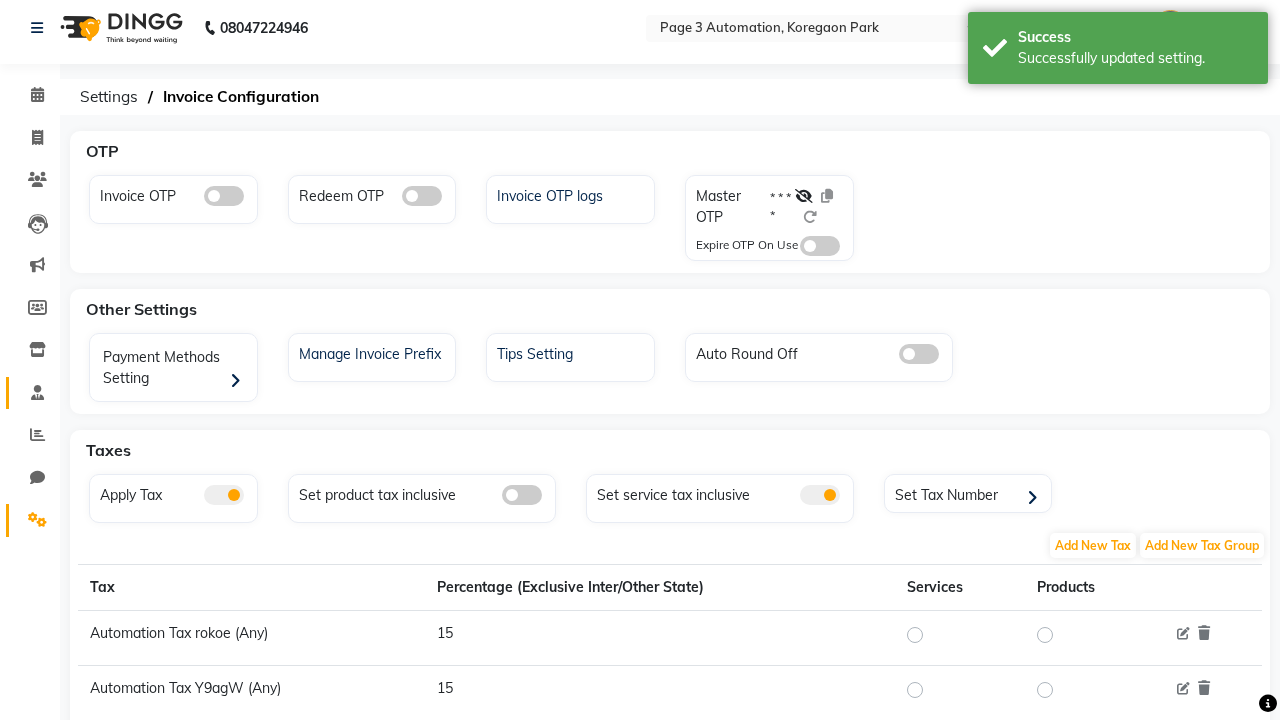 click 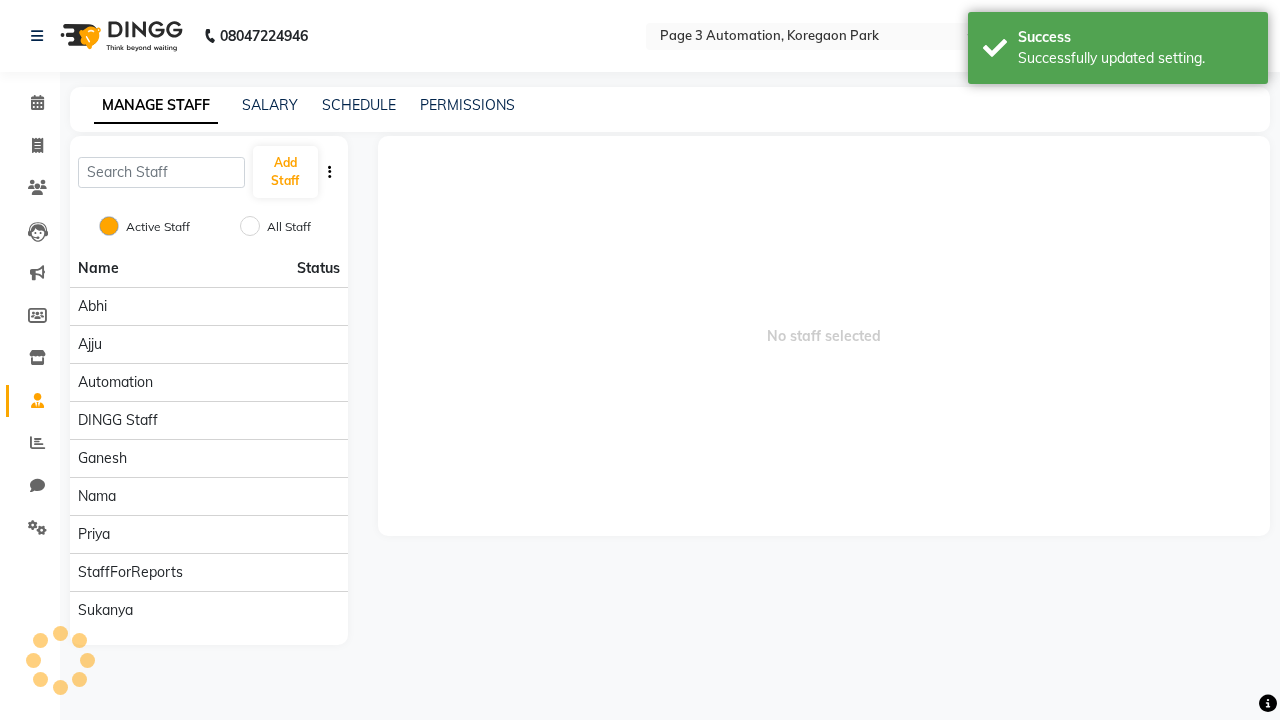 scroll, scrollTop: 0, scrollLeft: 0, axis: both 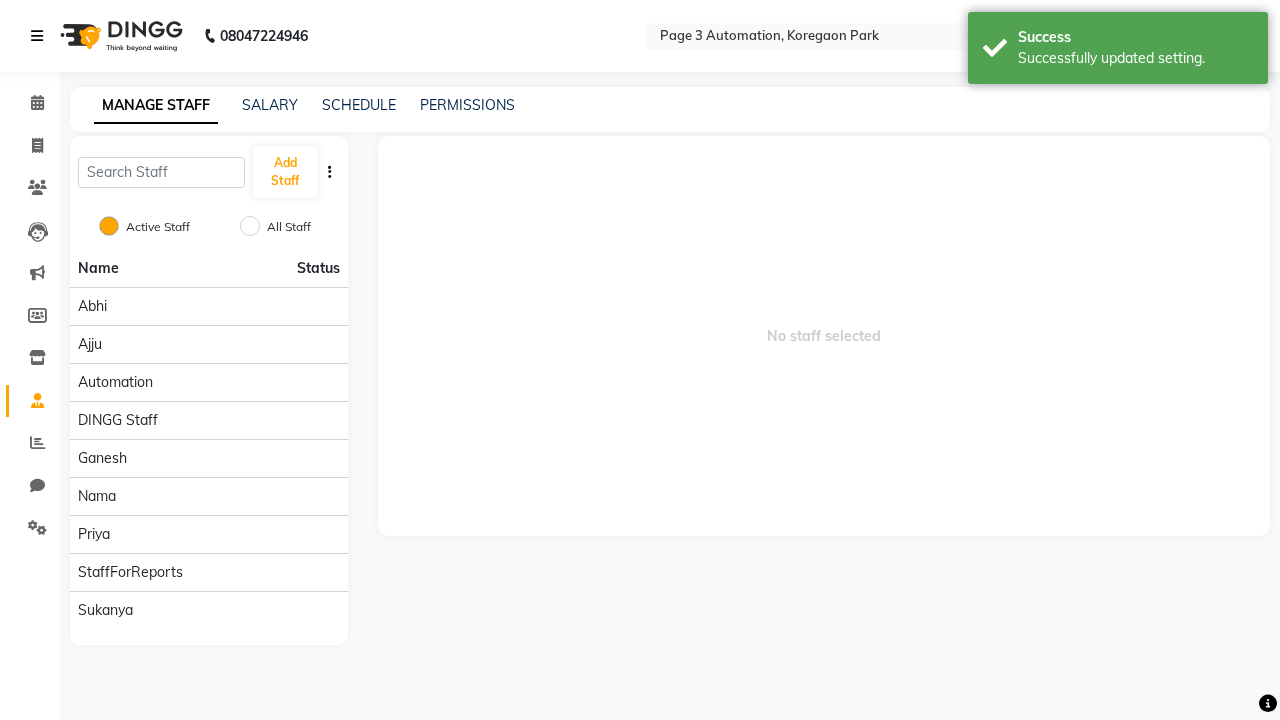 click at bounding box center (37, 36) 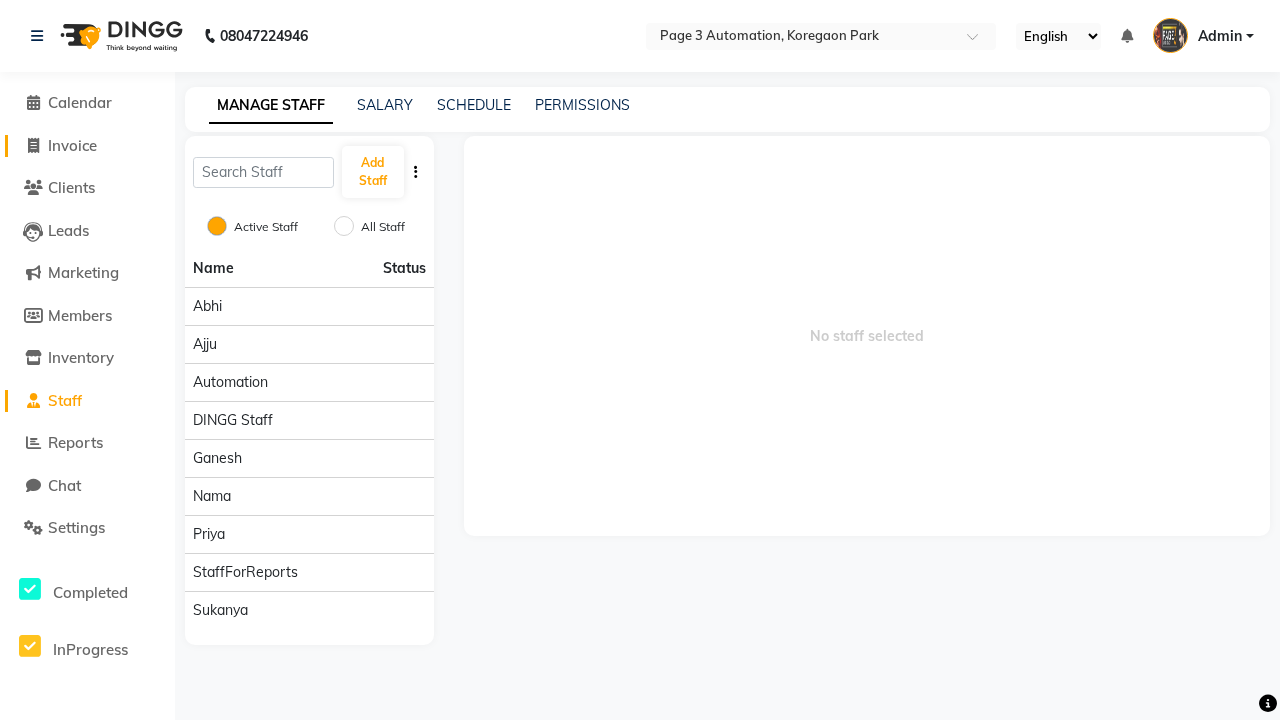 click on "Invoice" 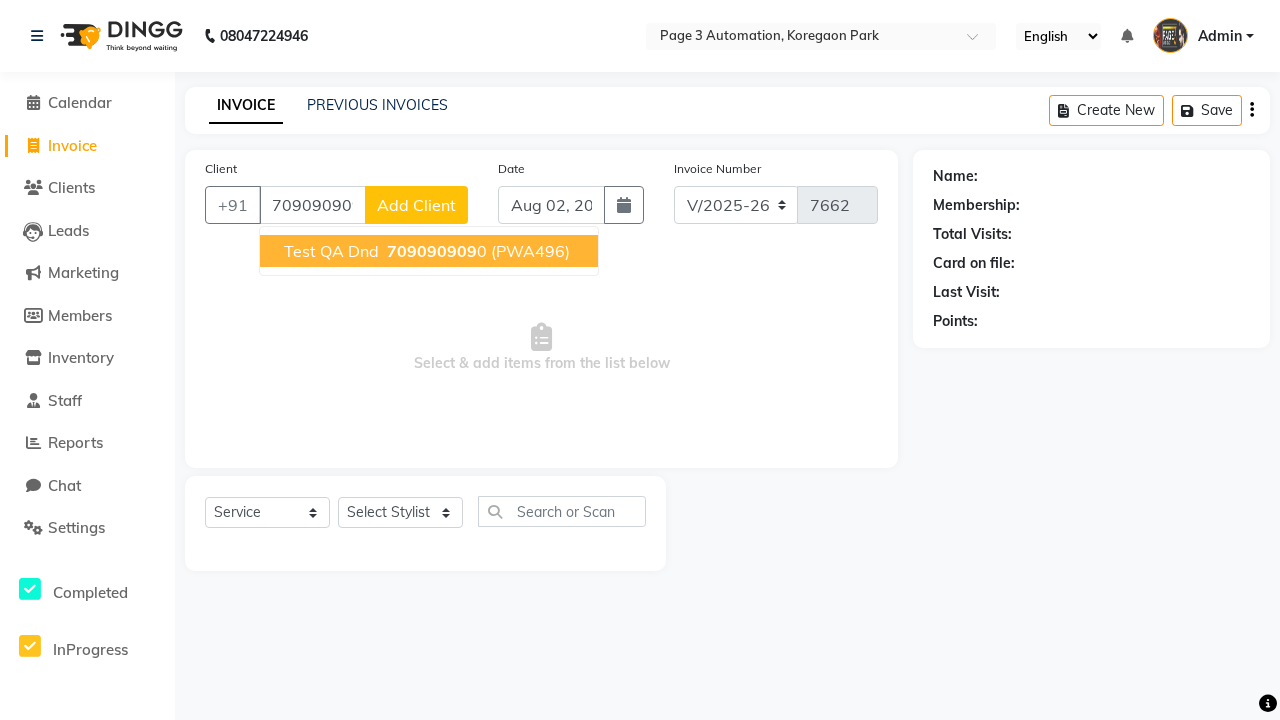 click on "709090909" at bounding box center (432, 251) 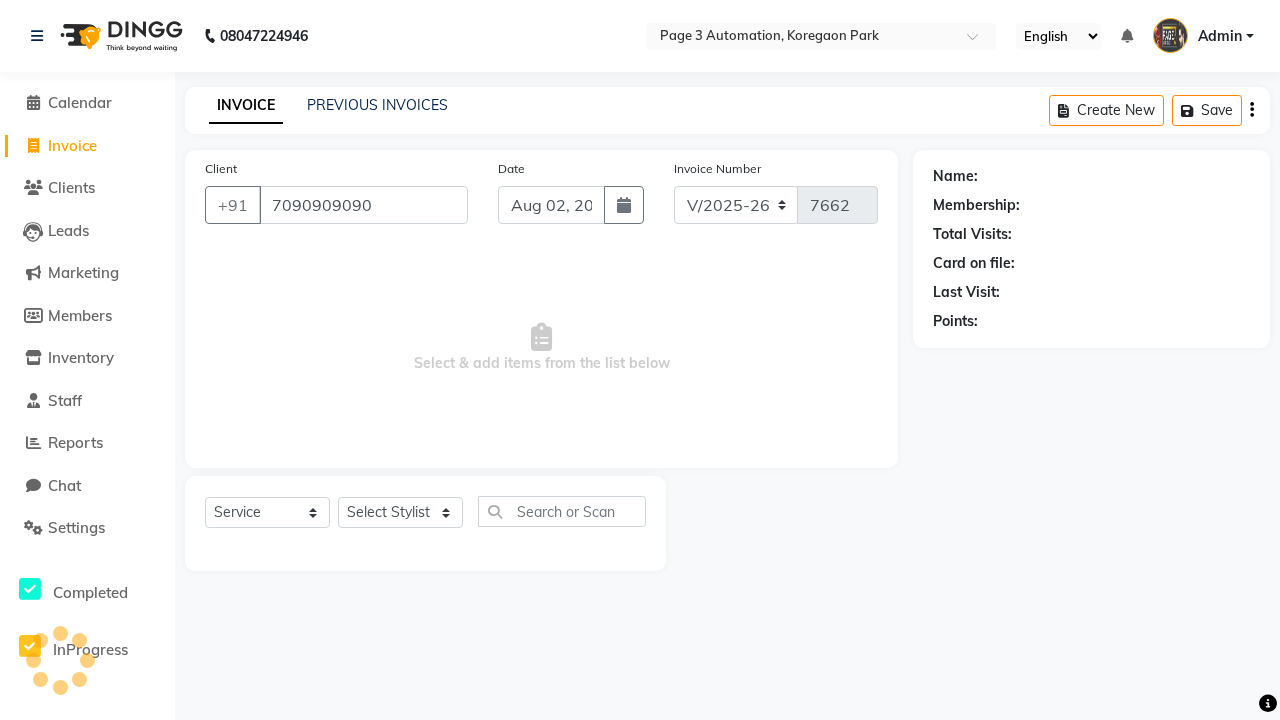 type on "7090909090" 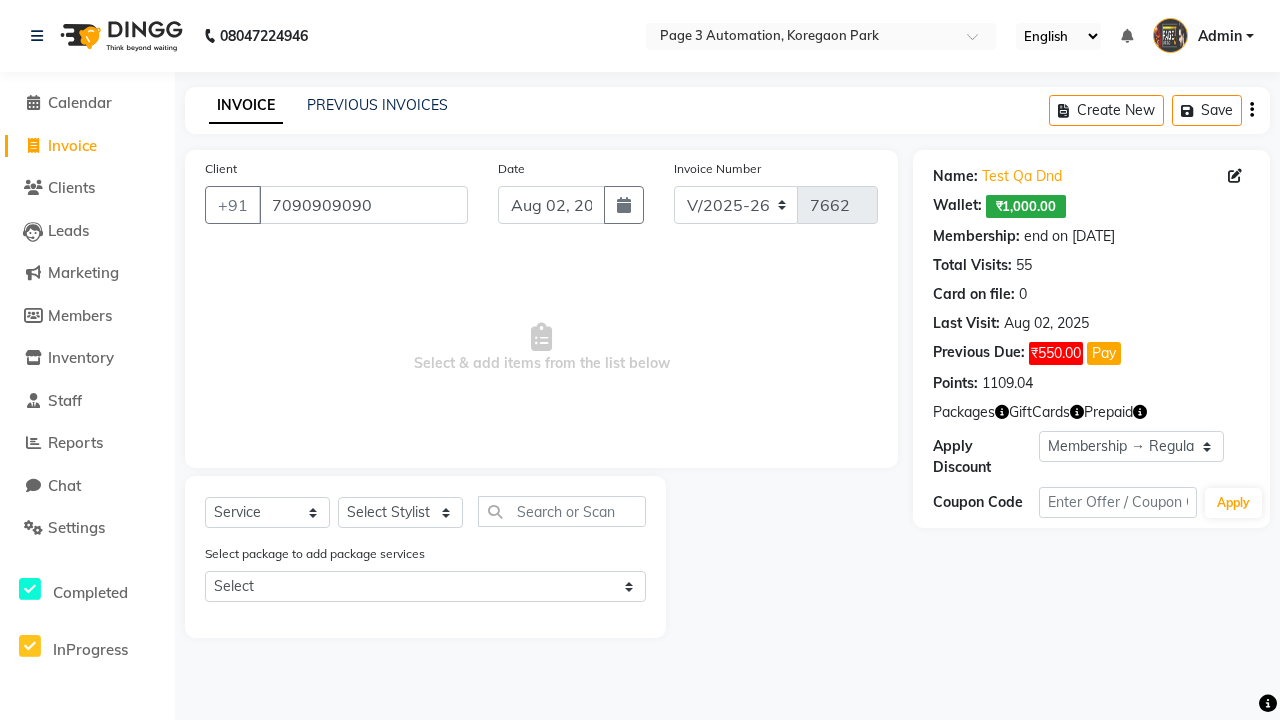 select on "0:" 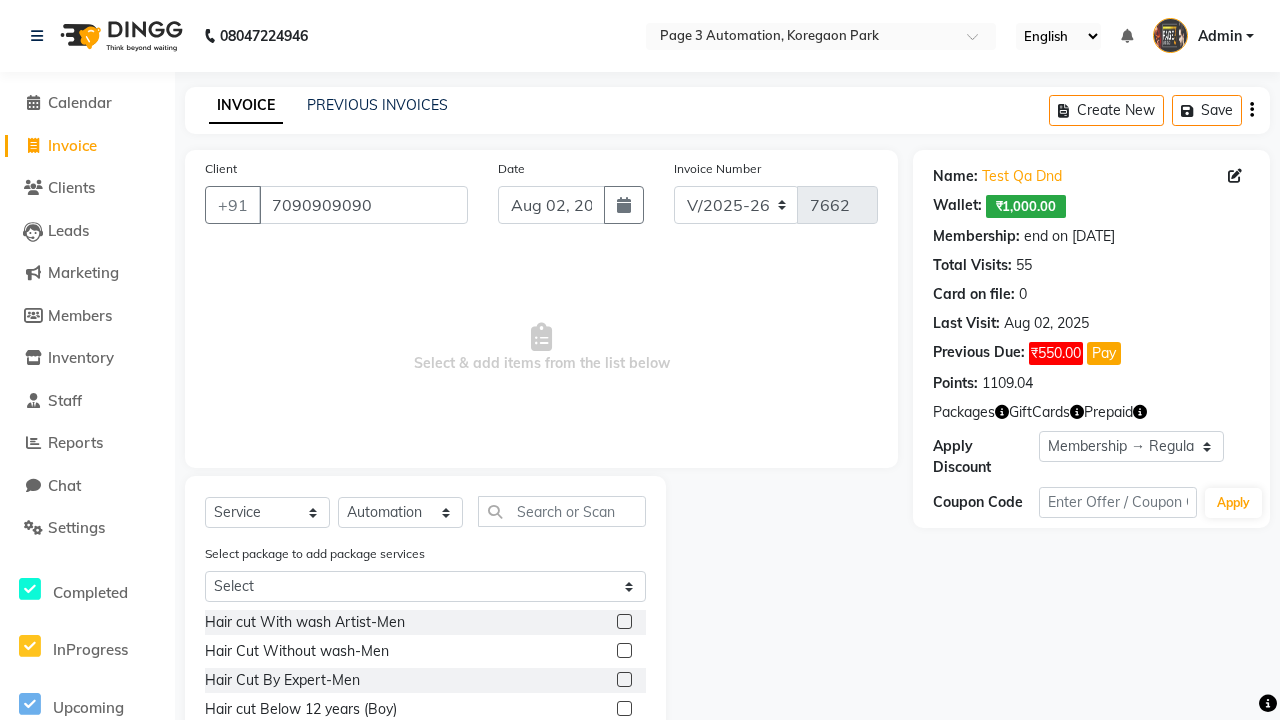 click 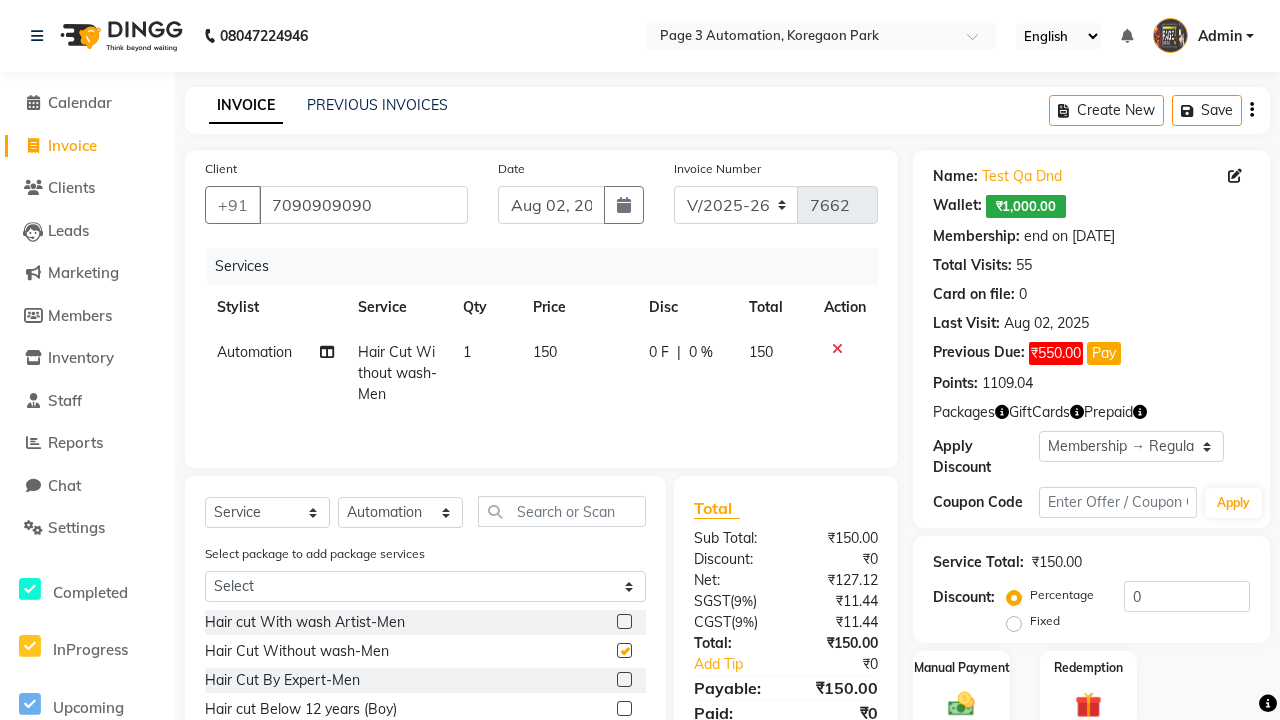checkbox on "false" 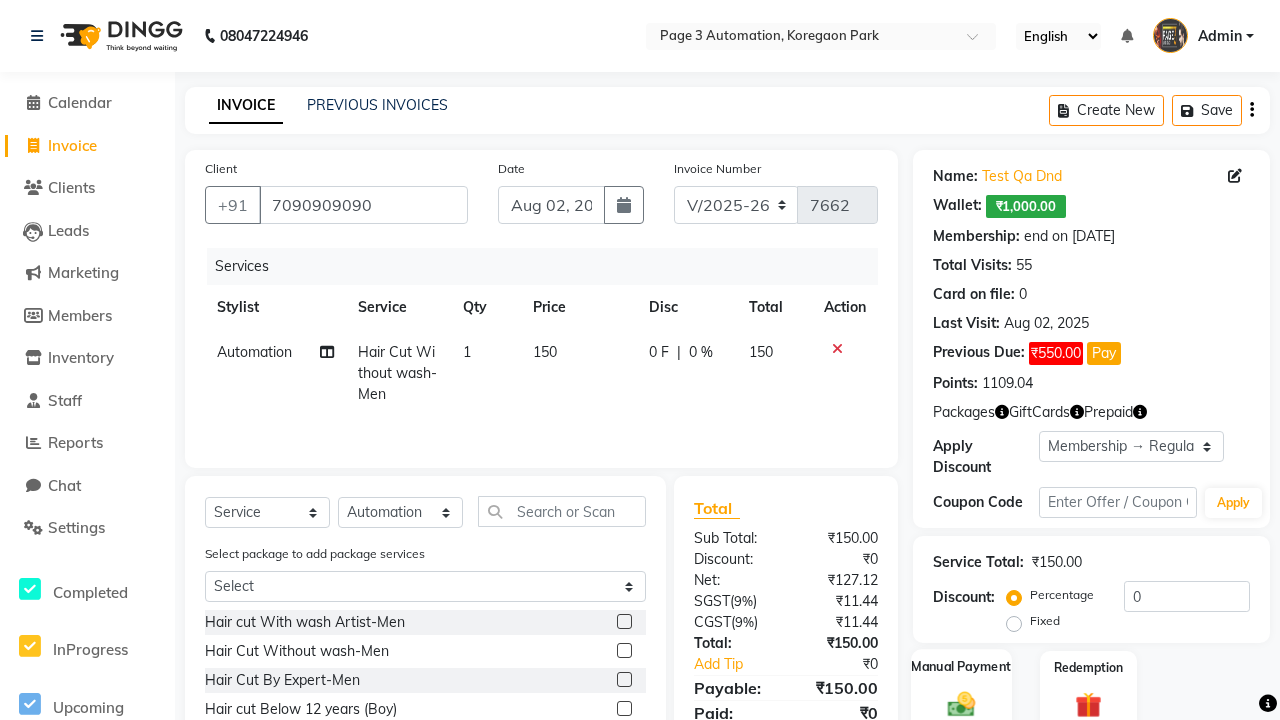 click 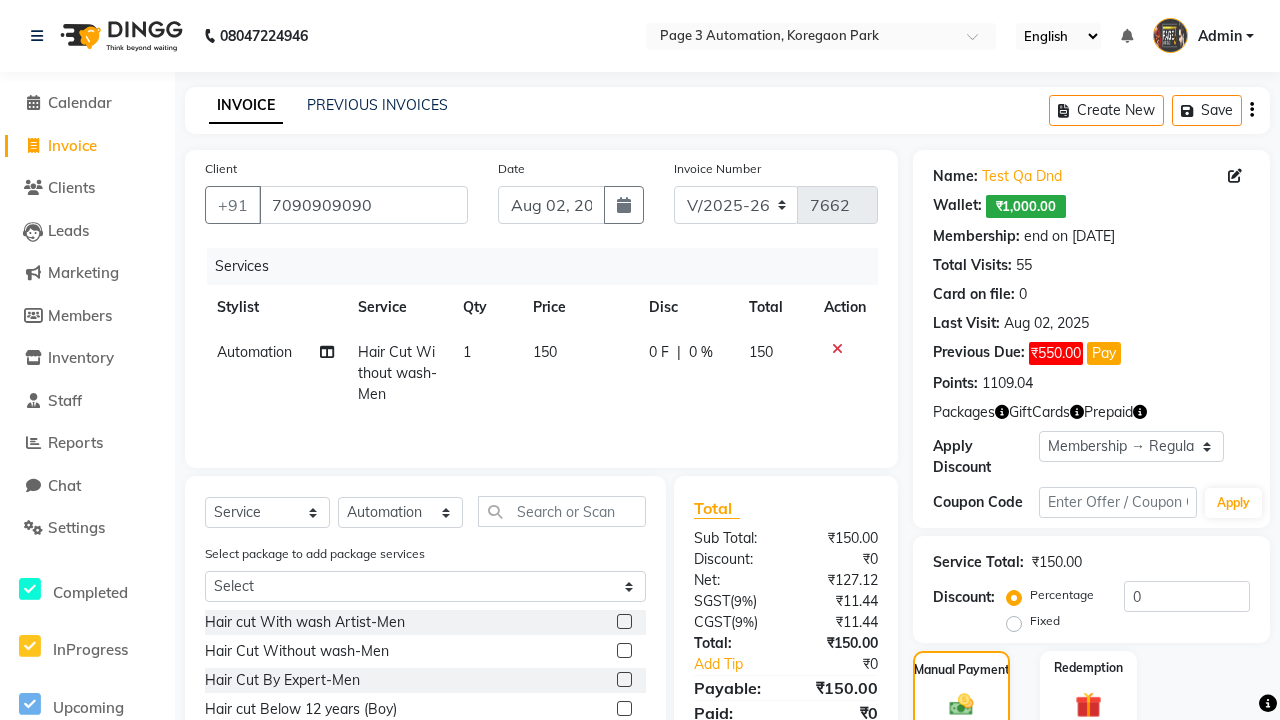 click on "CASH" 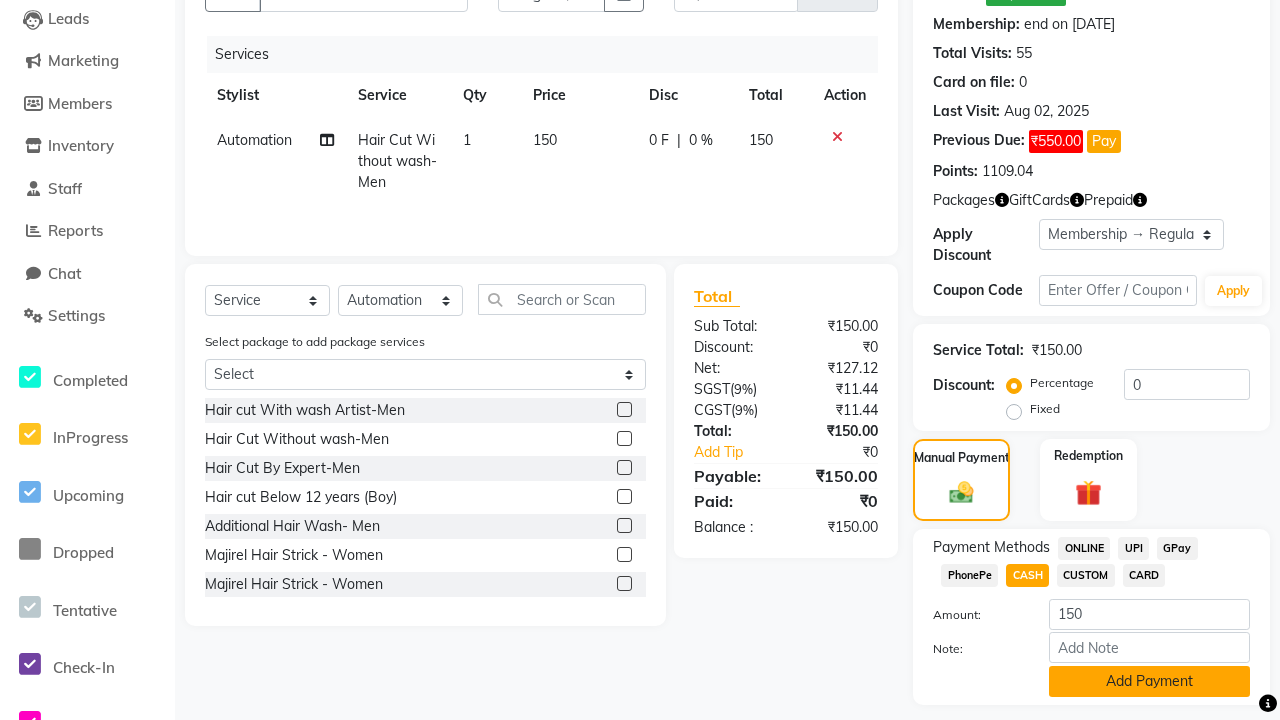 click on "Add Payment" 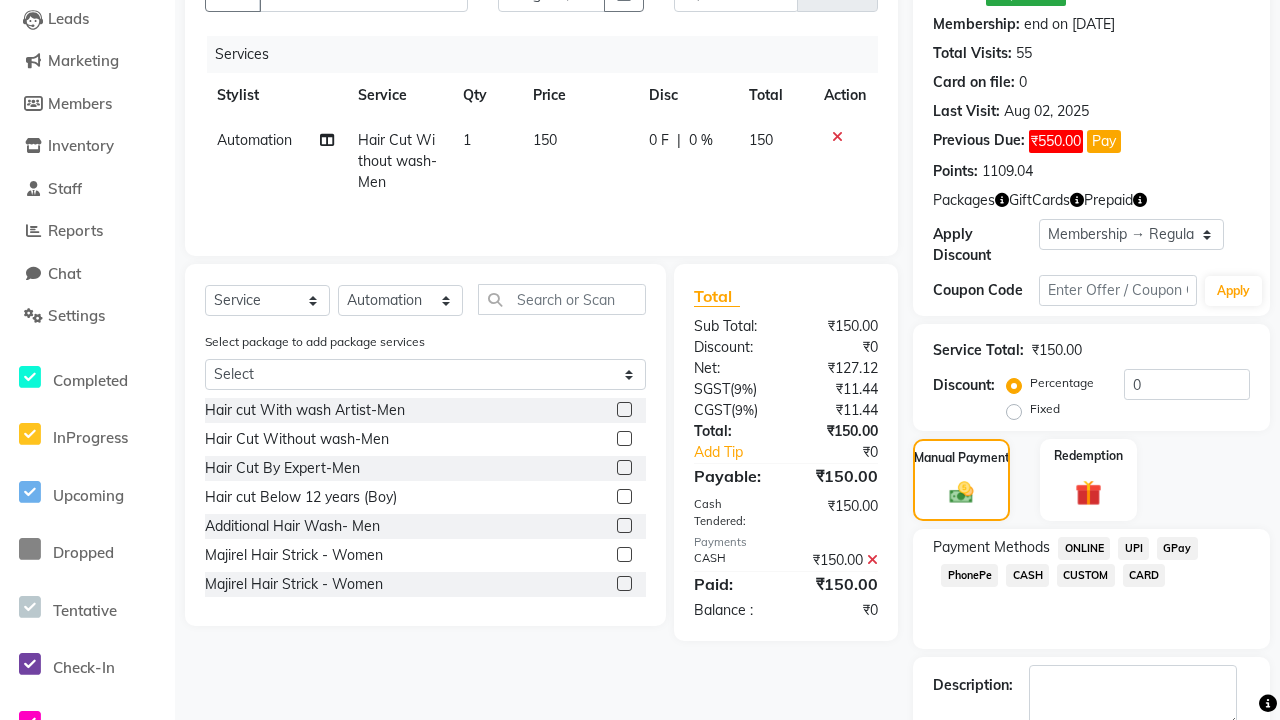 scroll, scrollTop: 325, scrollLeft: 0, axis: vertical 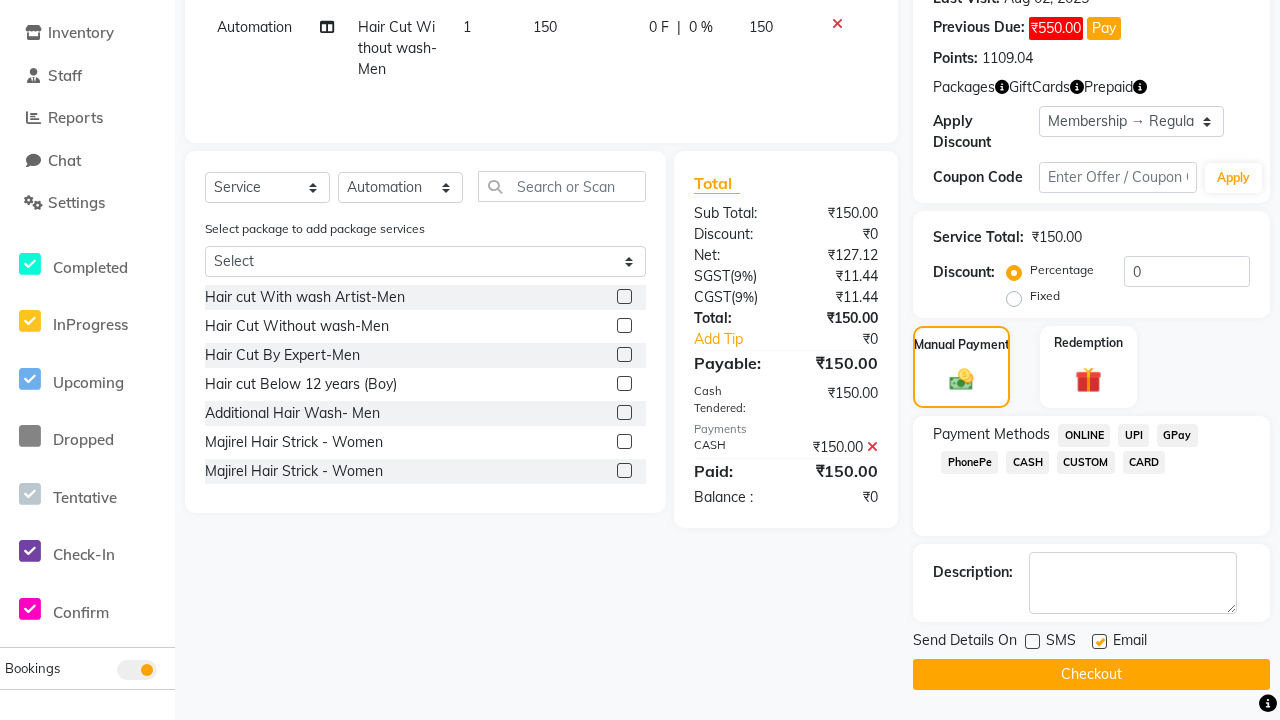 click 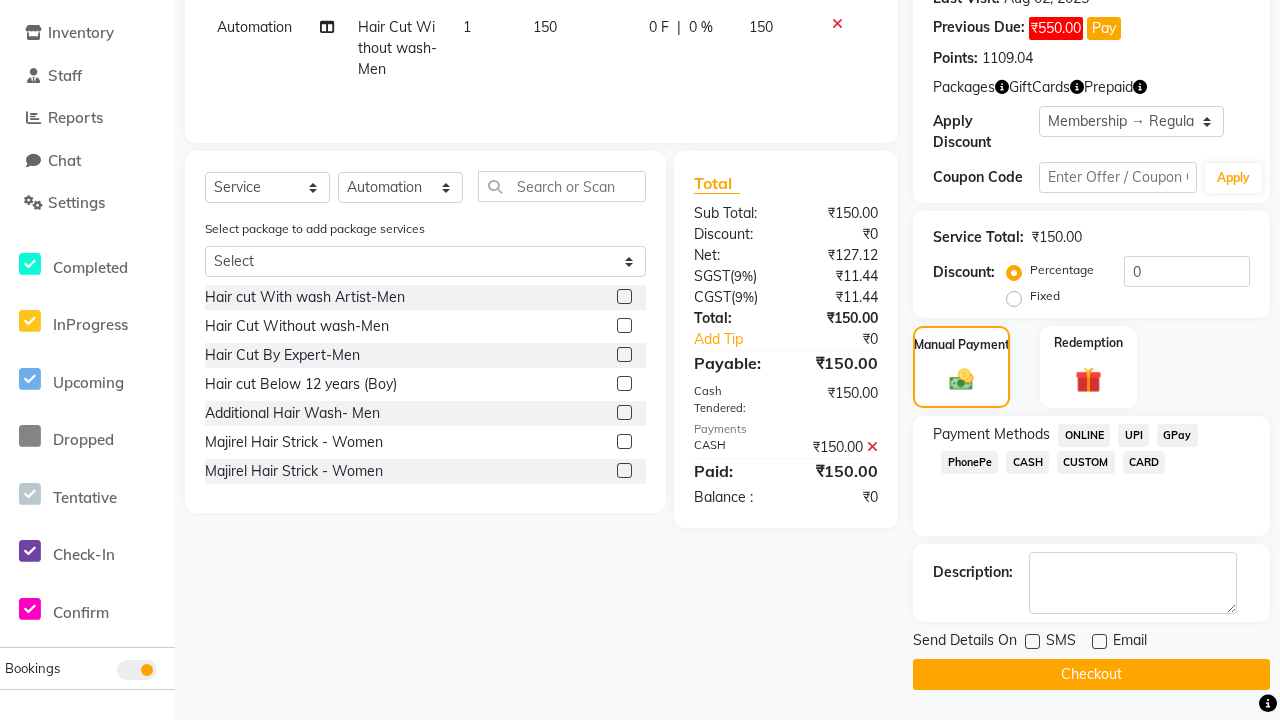click on "Checkout" 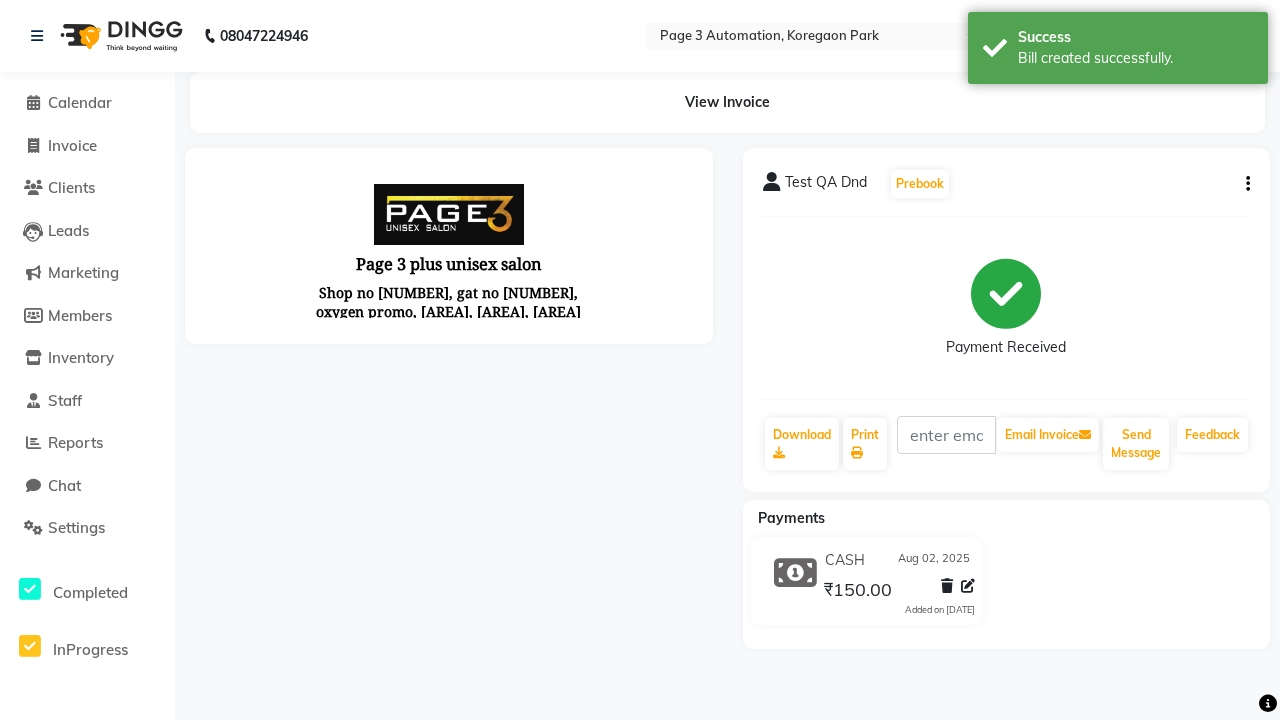 scroll, scrollTop: 0, scrollLeft: 0, axis: both 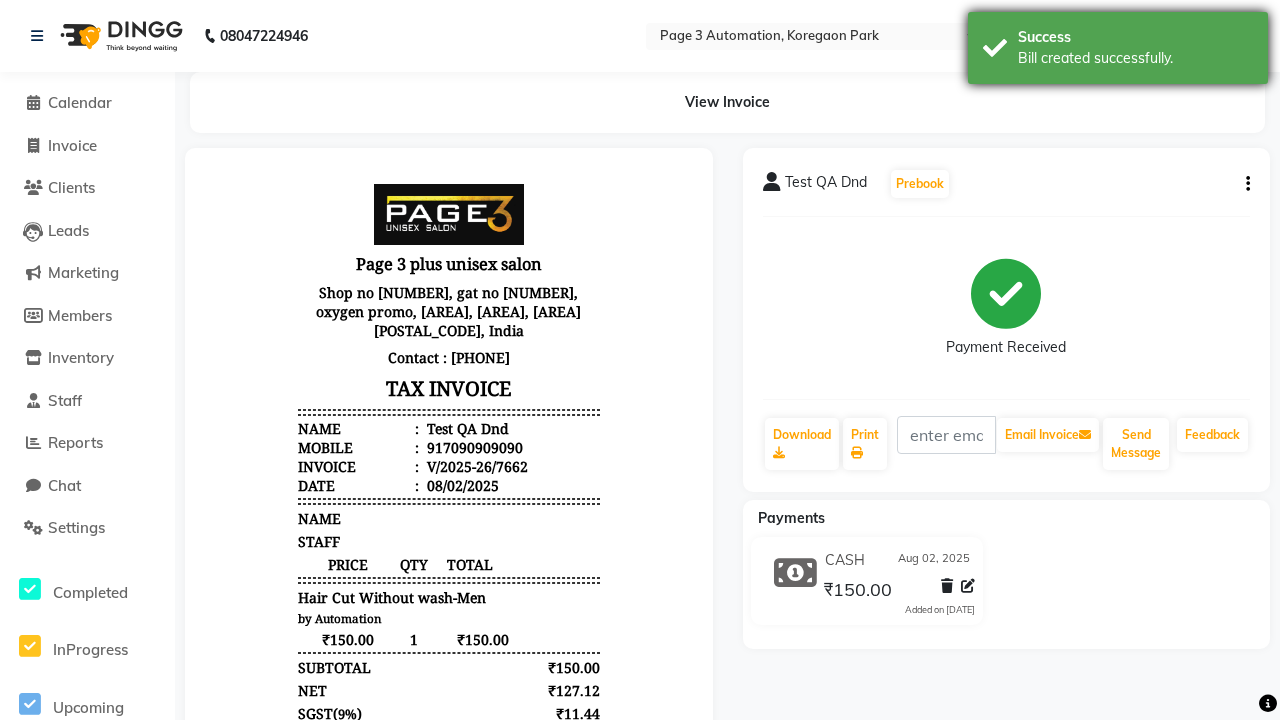 click on "Bill created successfully." at bounding box center [1135, 58] 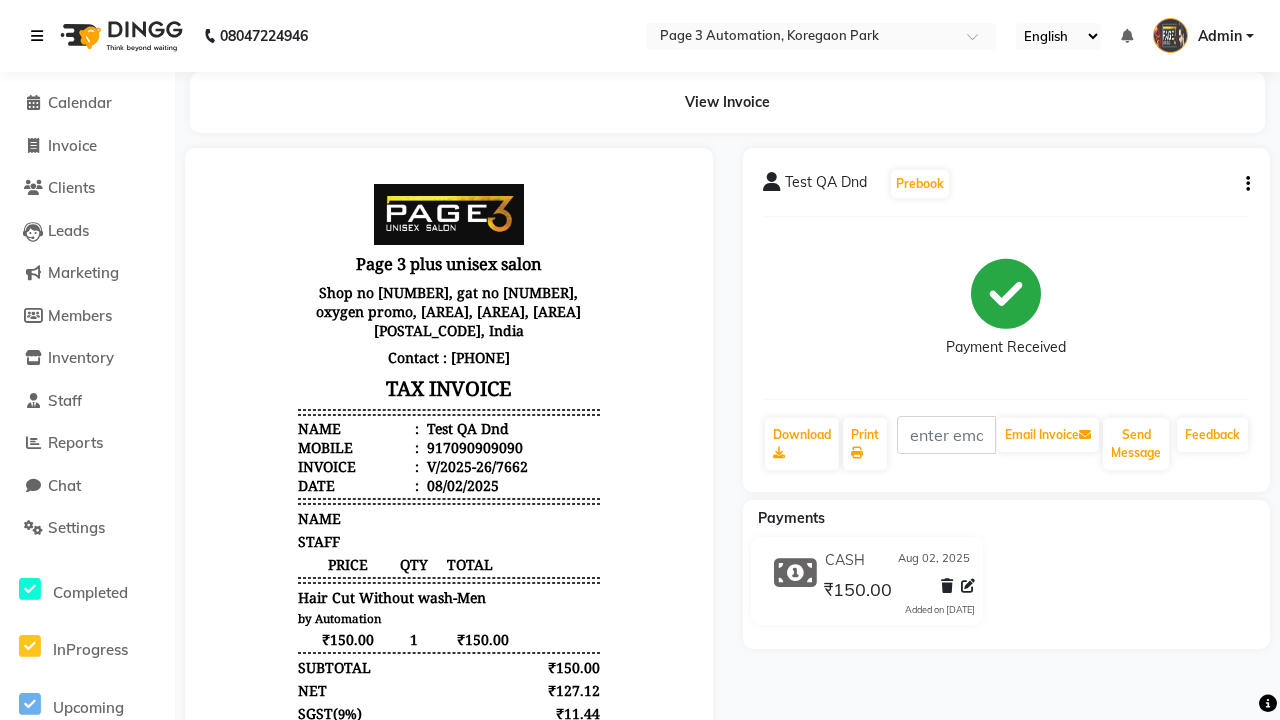 click at bounding box center [37, 36] 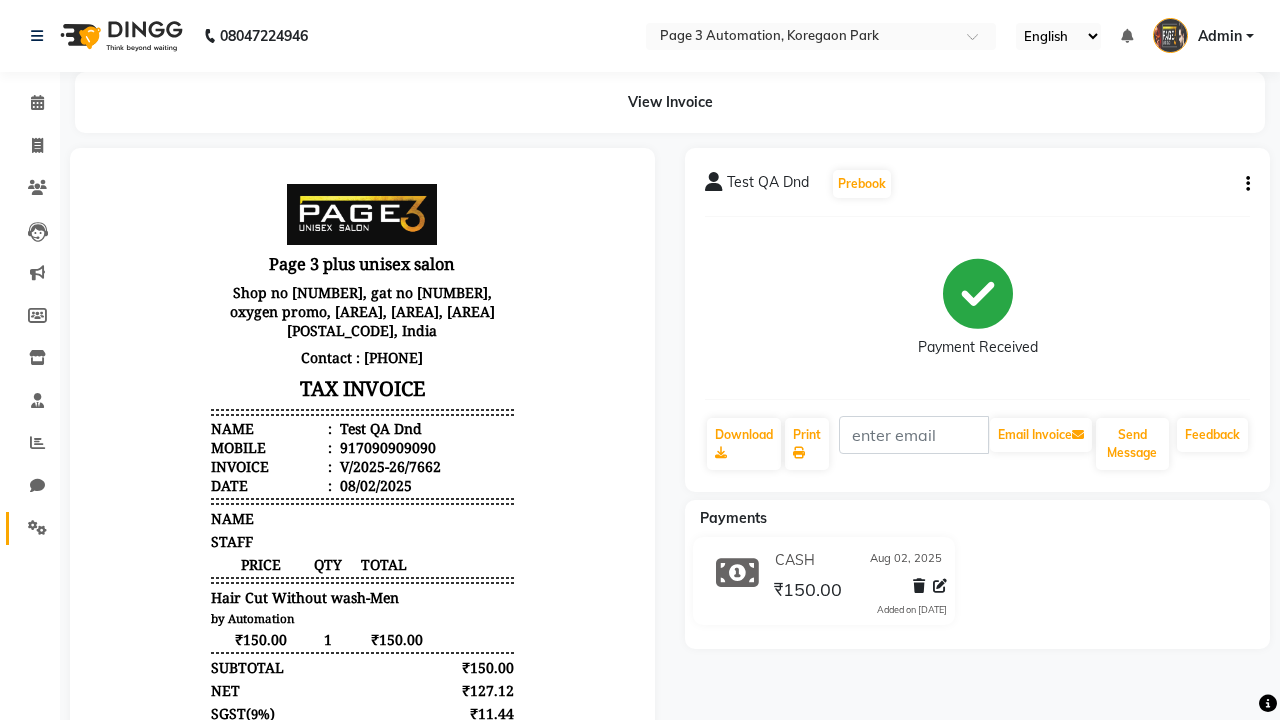click 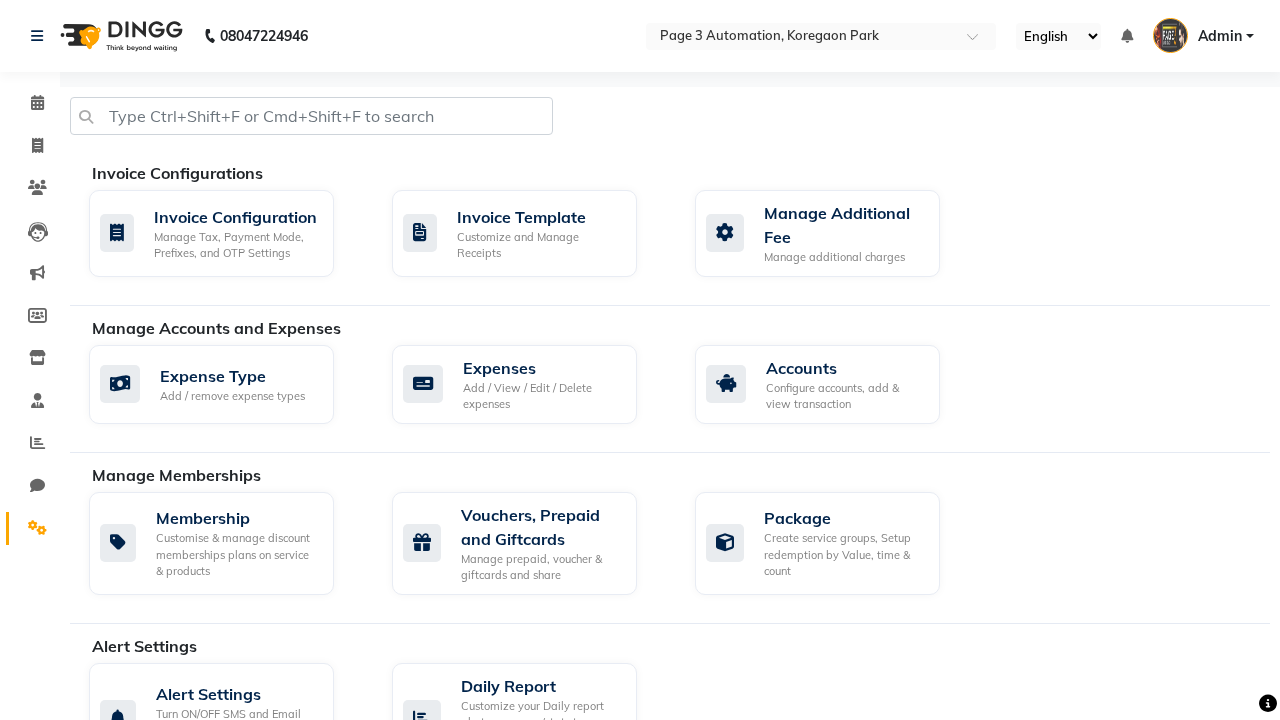 click on "Manage reset opening cash, change password." 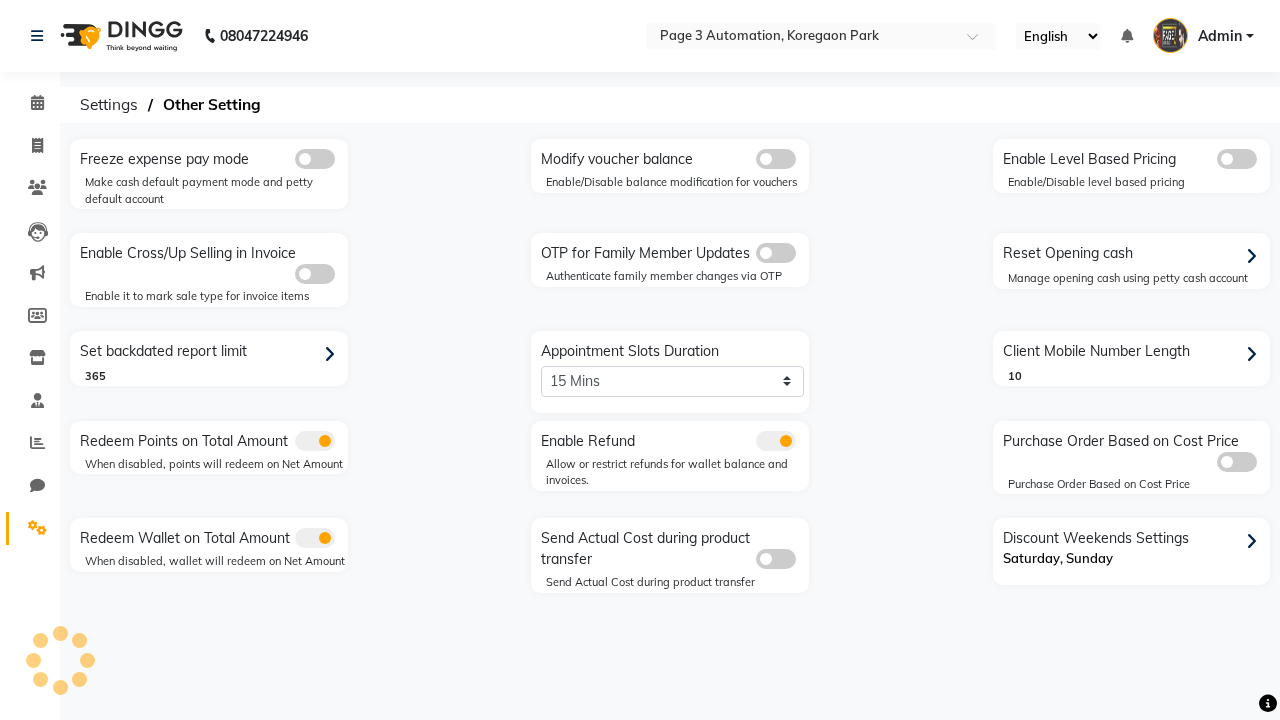 click on "Reset Opening cash" 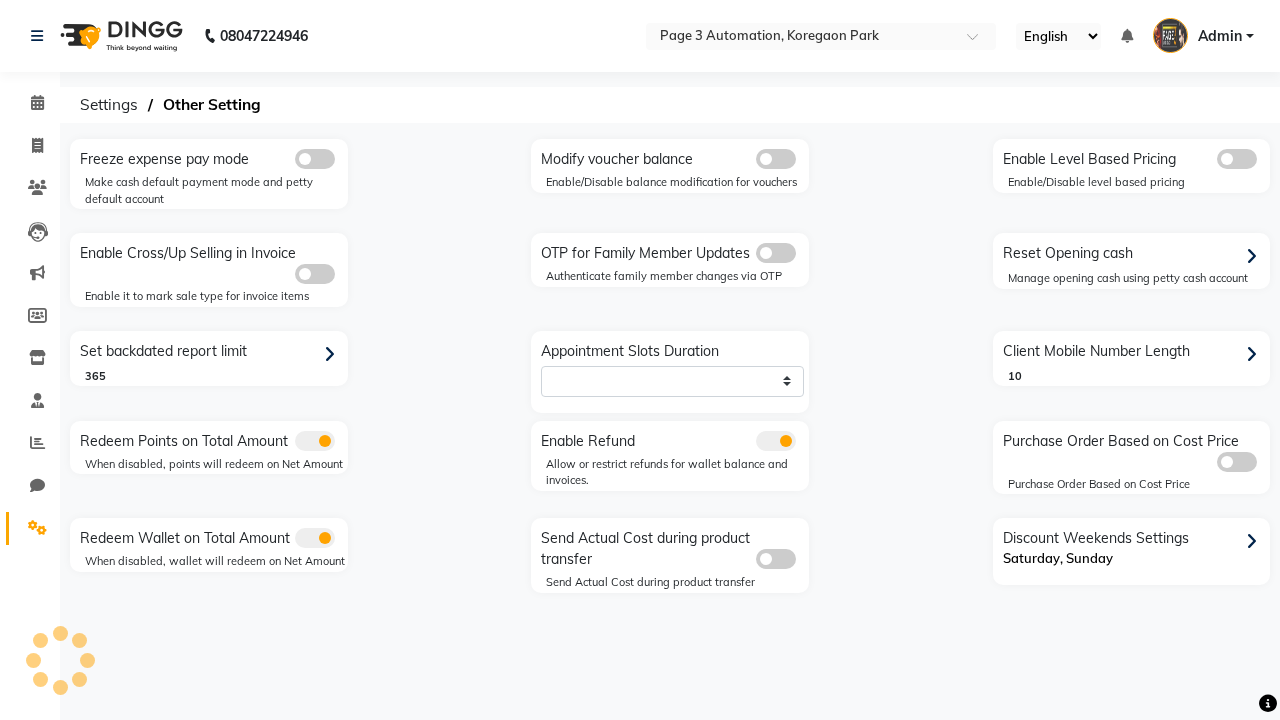 select on "1486" 